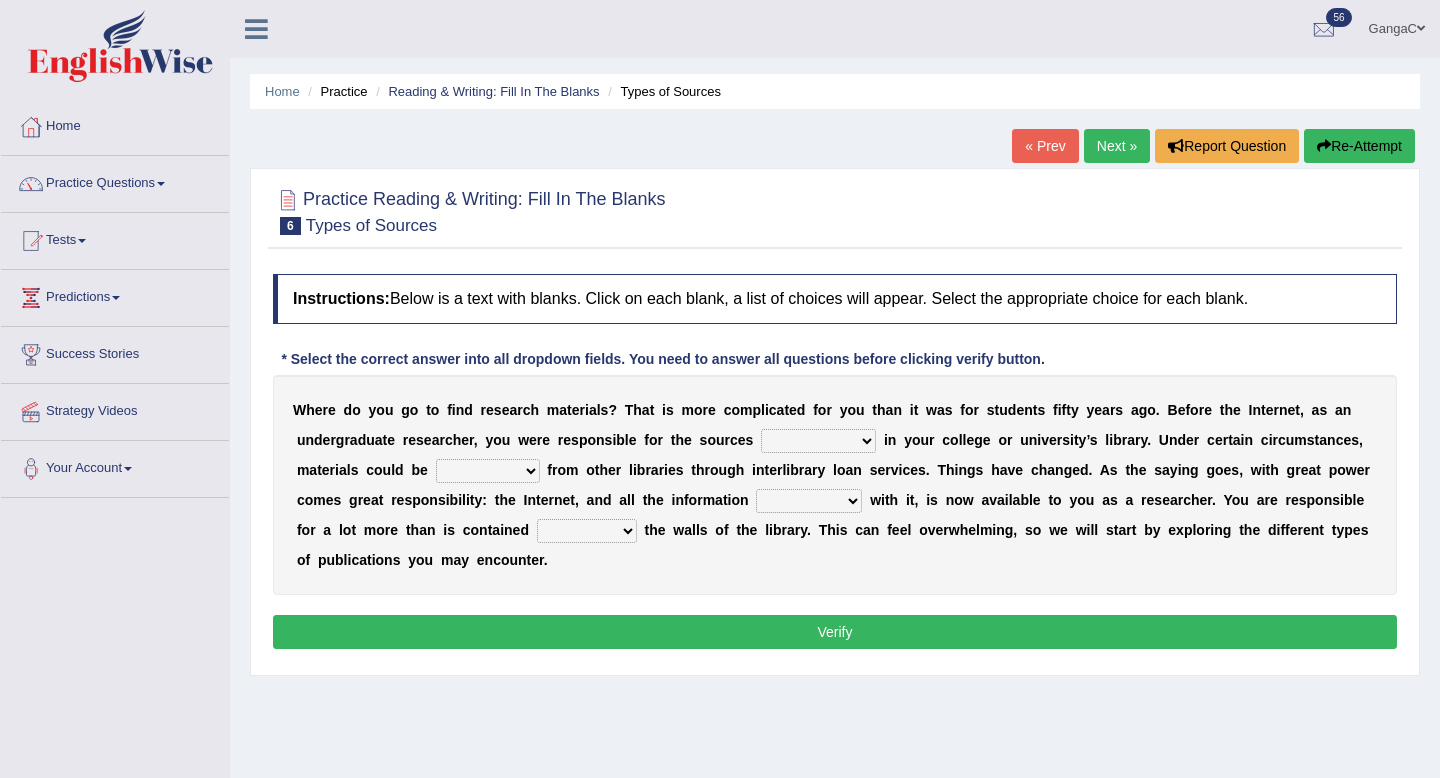 scroll, scrollTop: 0, scrollLeft: 0, axis: both 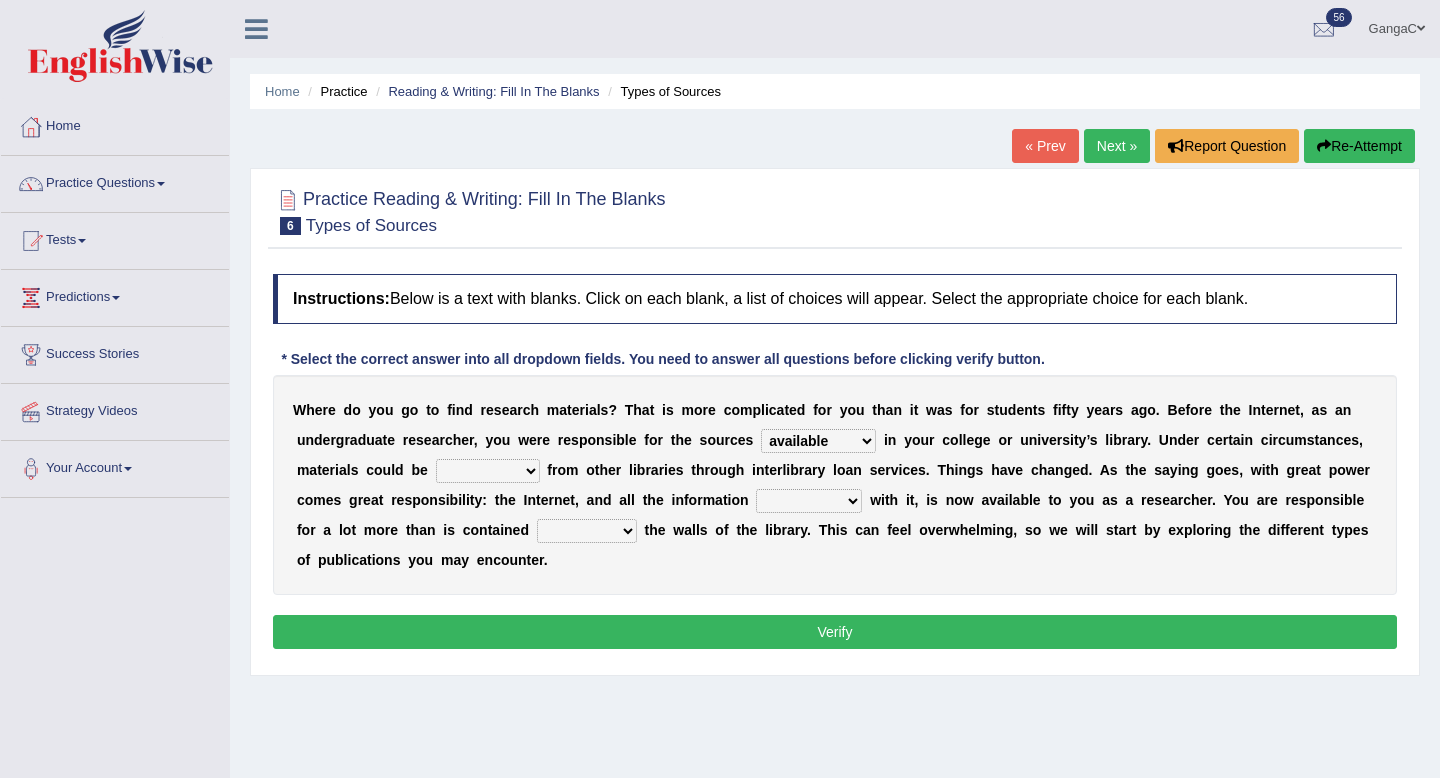 click on "sustained refrained obtained guaranteed" at bounding box center (488, 471) 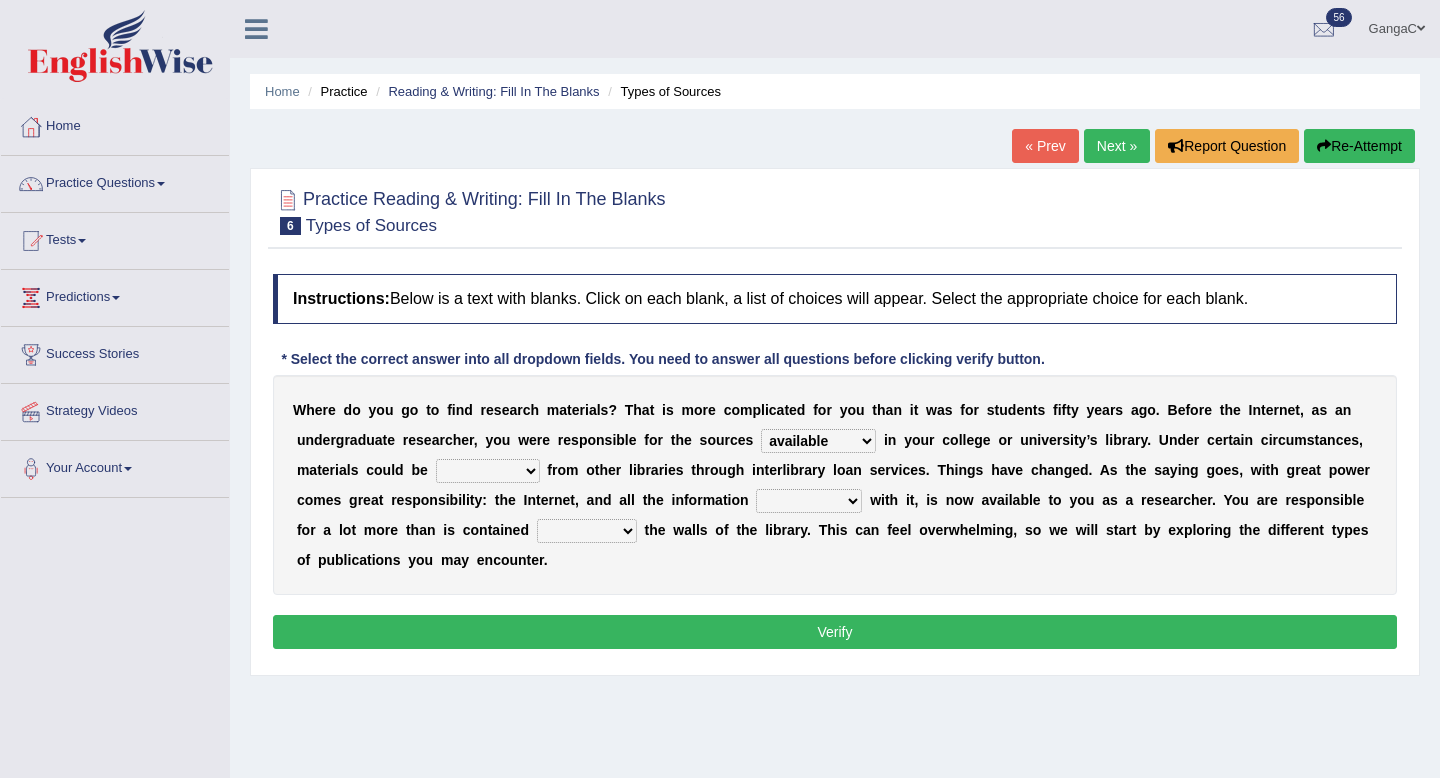 select on "guaranteed" 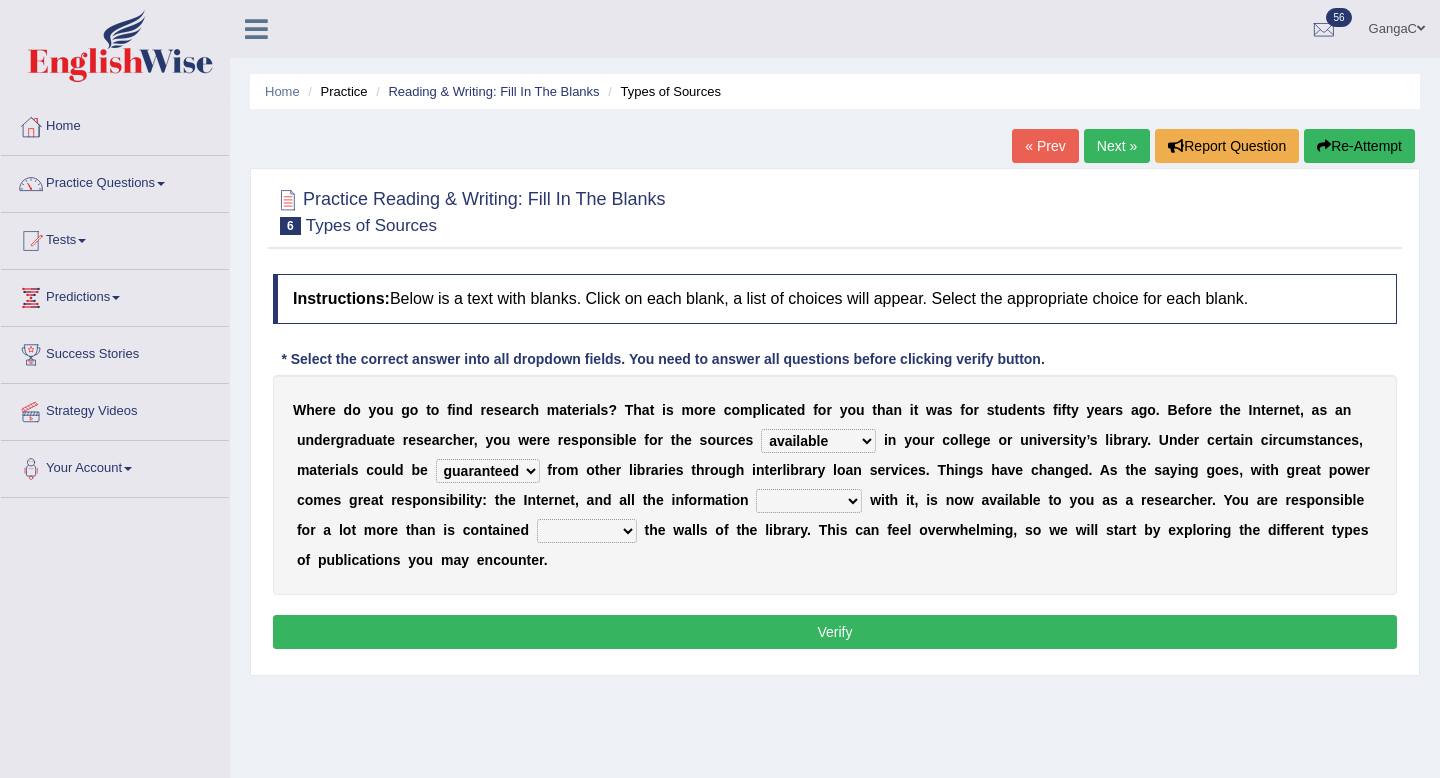 click on "redeemed disowned associated dissociated" at bounding box center [809, 501] 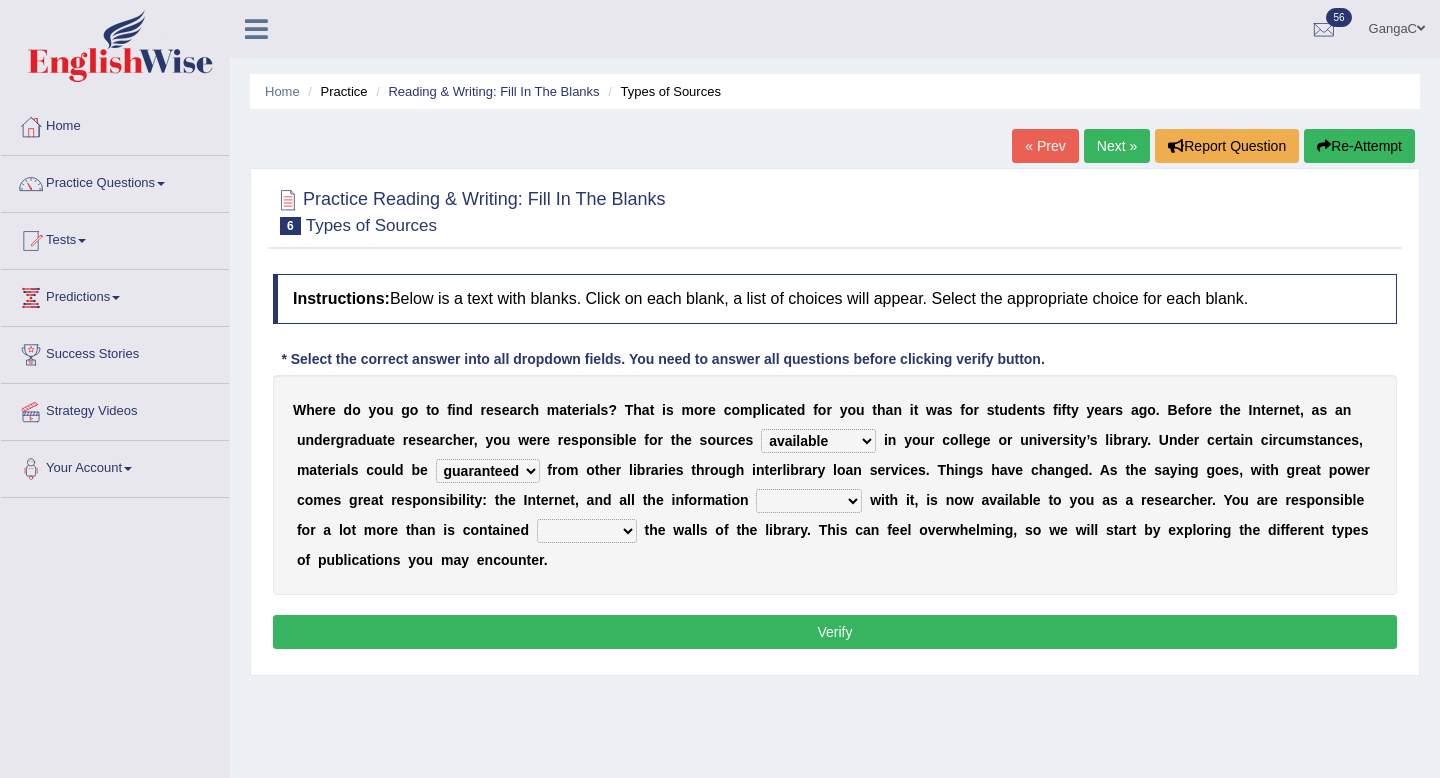select on "redeemed" 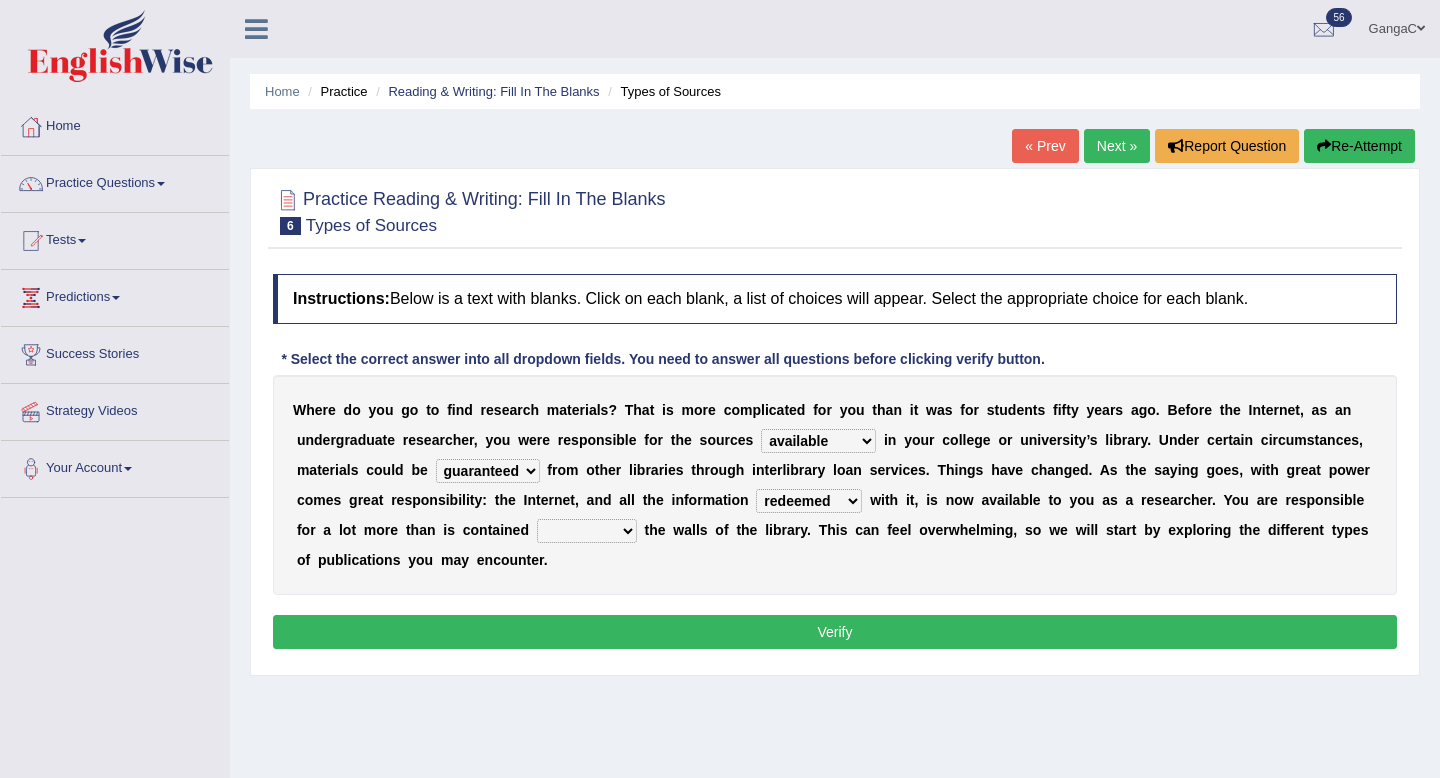 click on "within off besides over" at bounding box center [587, 531] 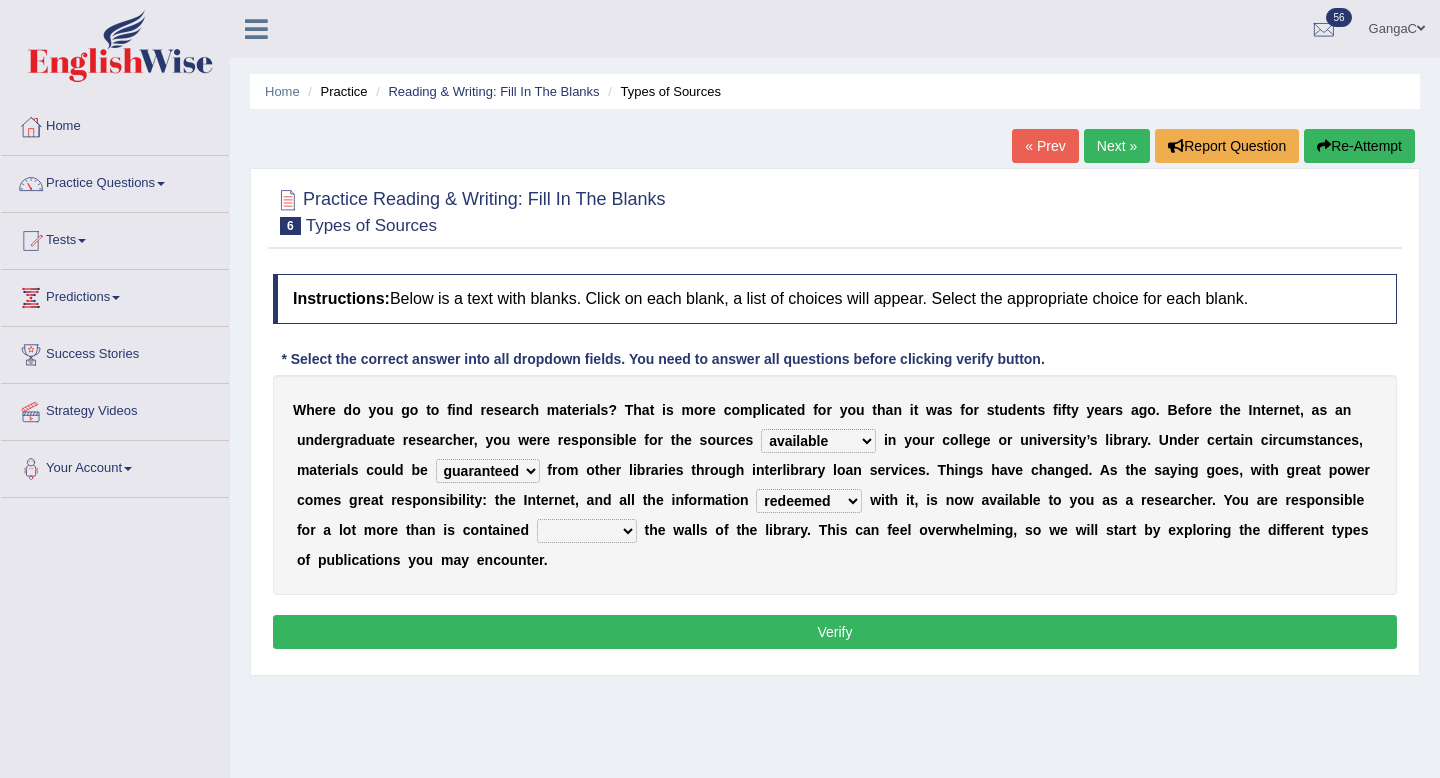 select on "within" 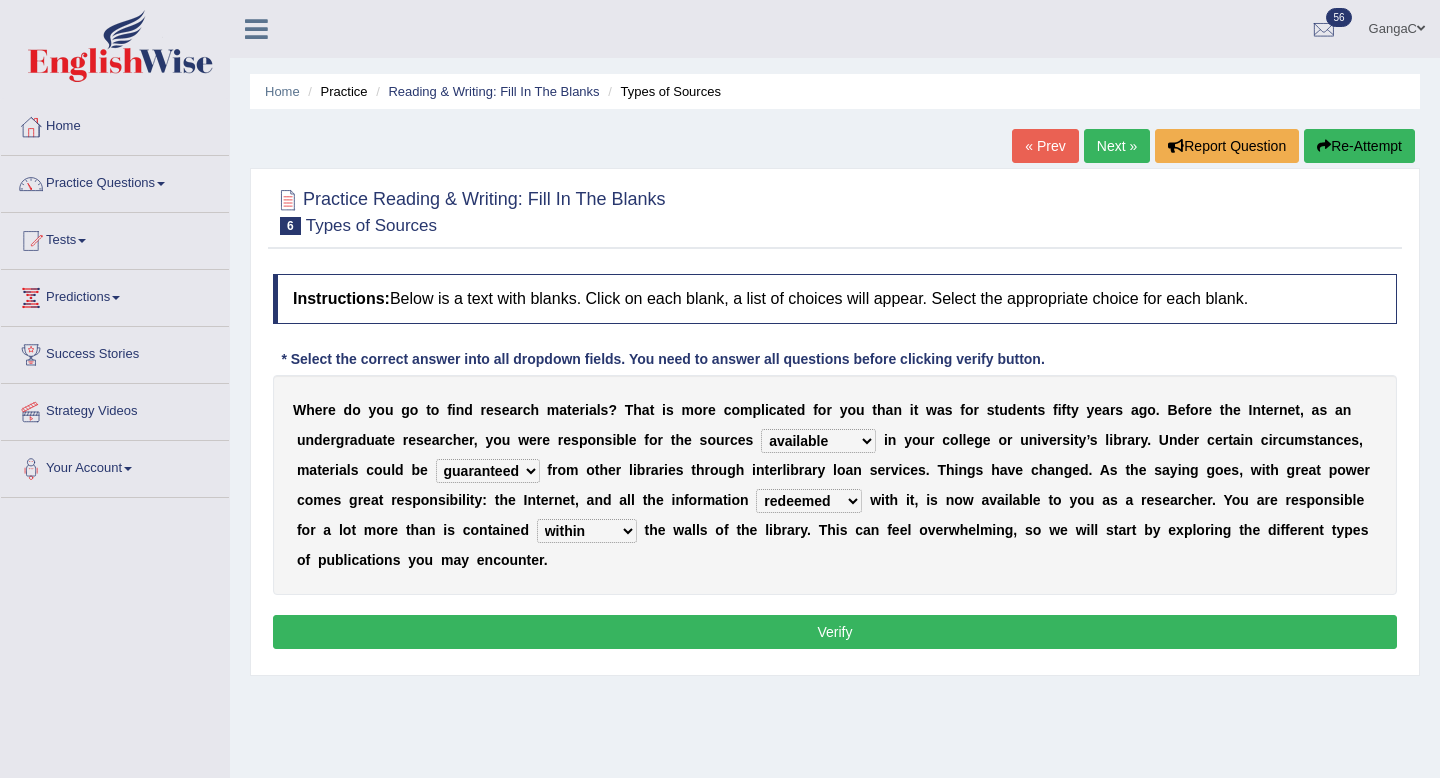 click on "Verify" at bounding box center (835, 632) 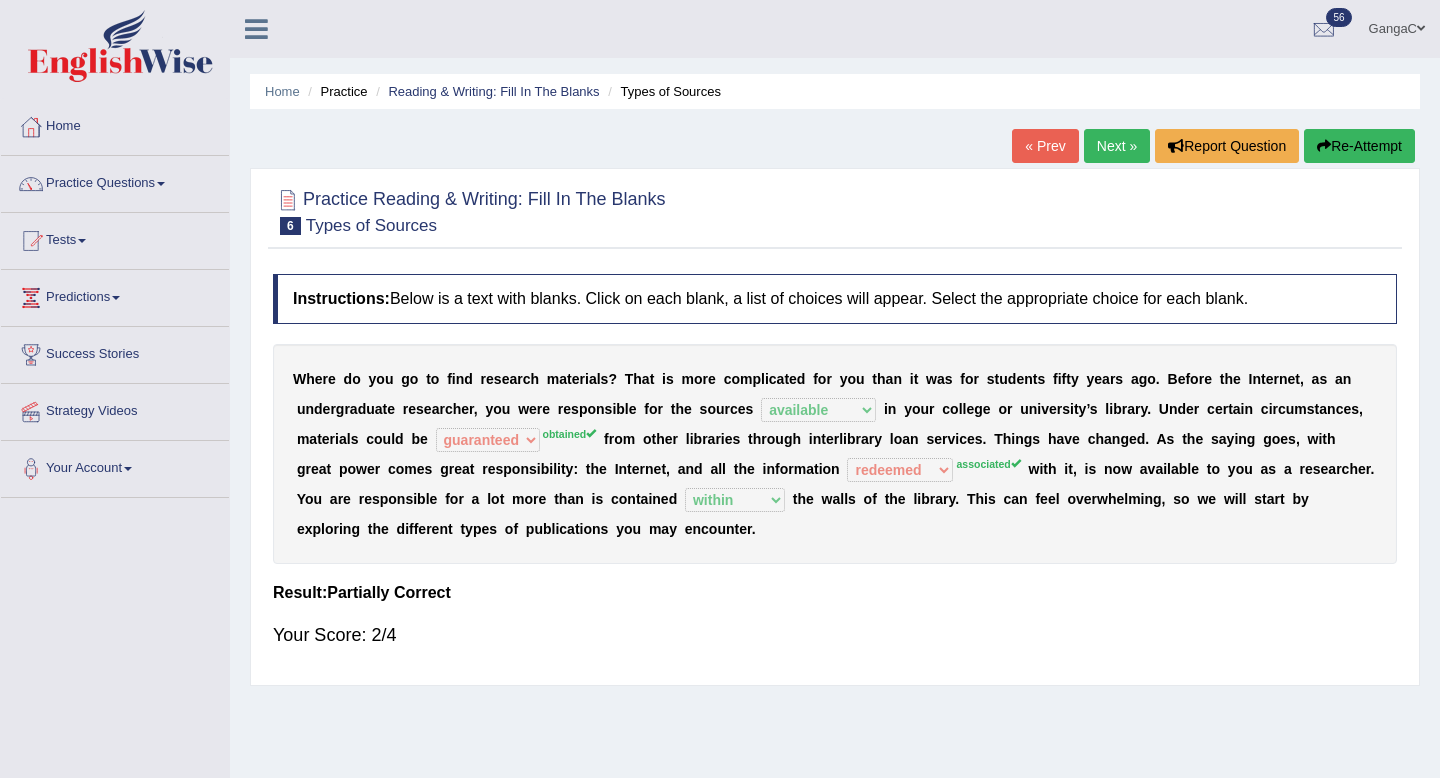 click on "Next »" at bounding box center (1117, 146) 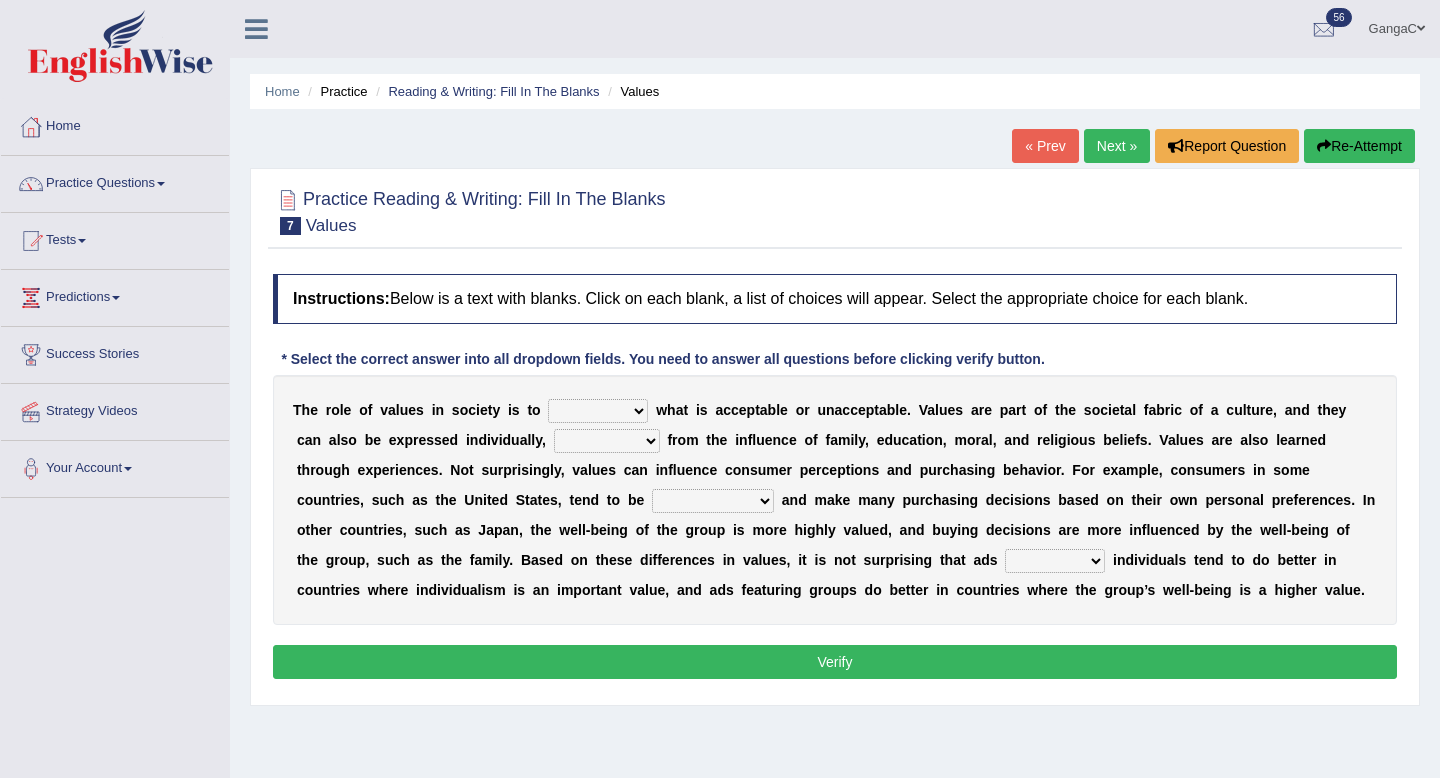 scroll, scrollTop: 0, scrollLeft: 0, axis: both 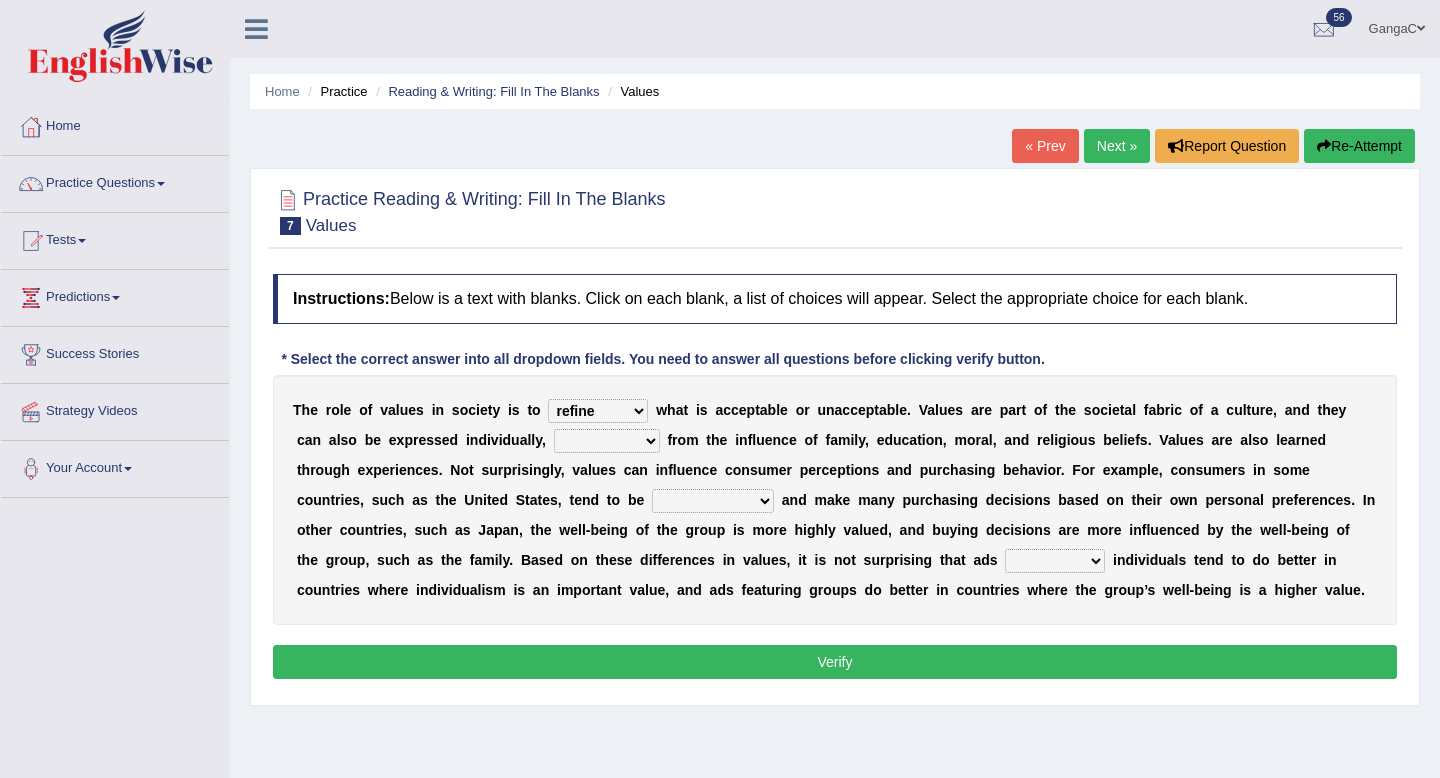 click on "rise descending raising arising" at bounding box center [607, 441] 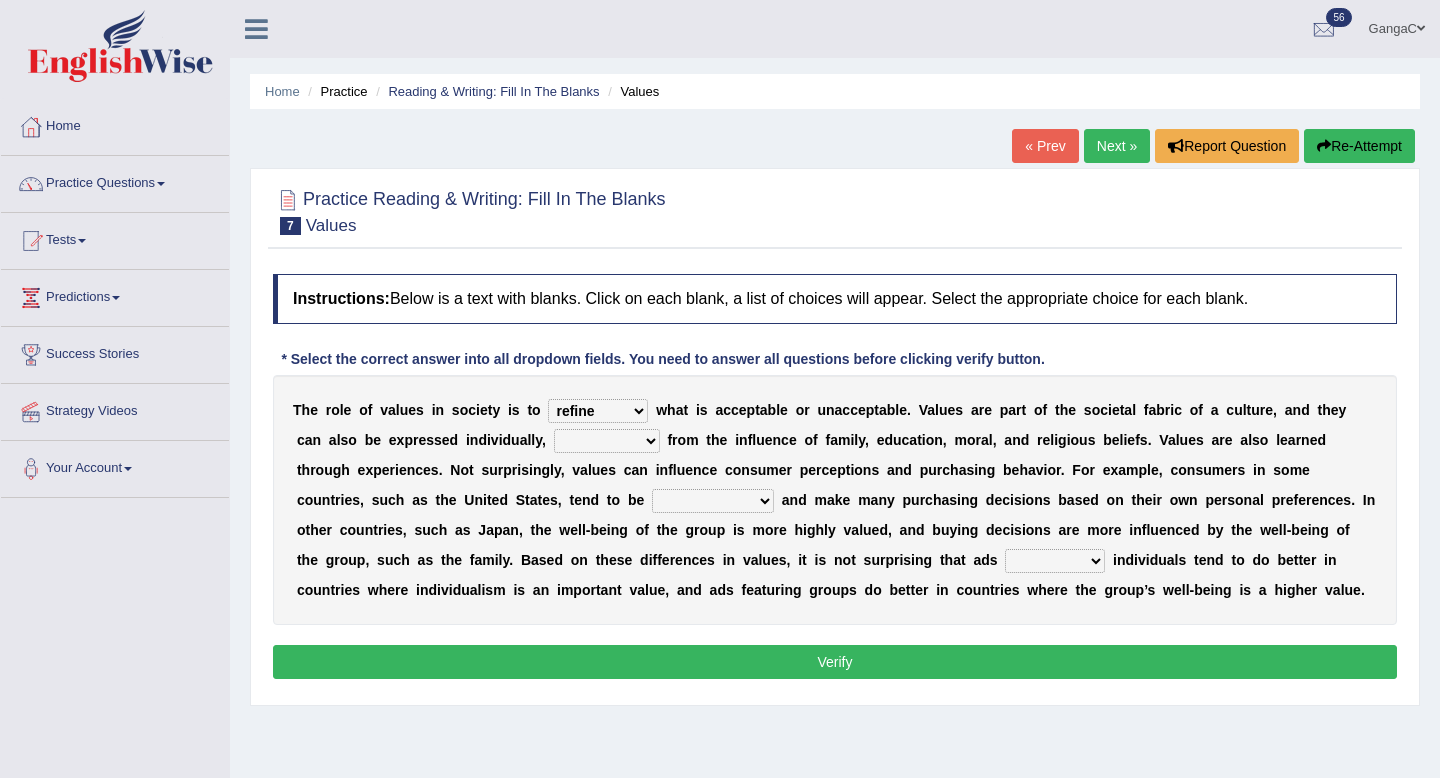 select on "rise" 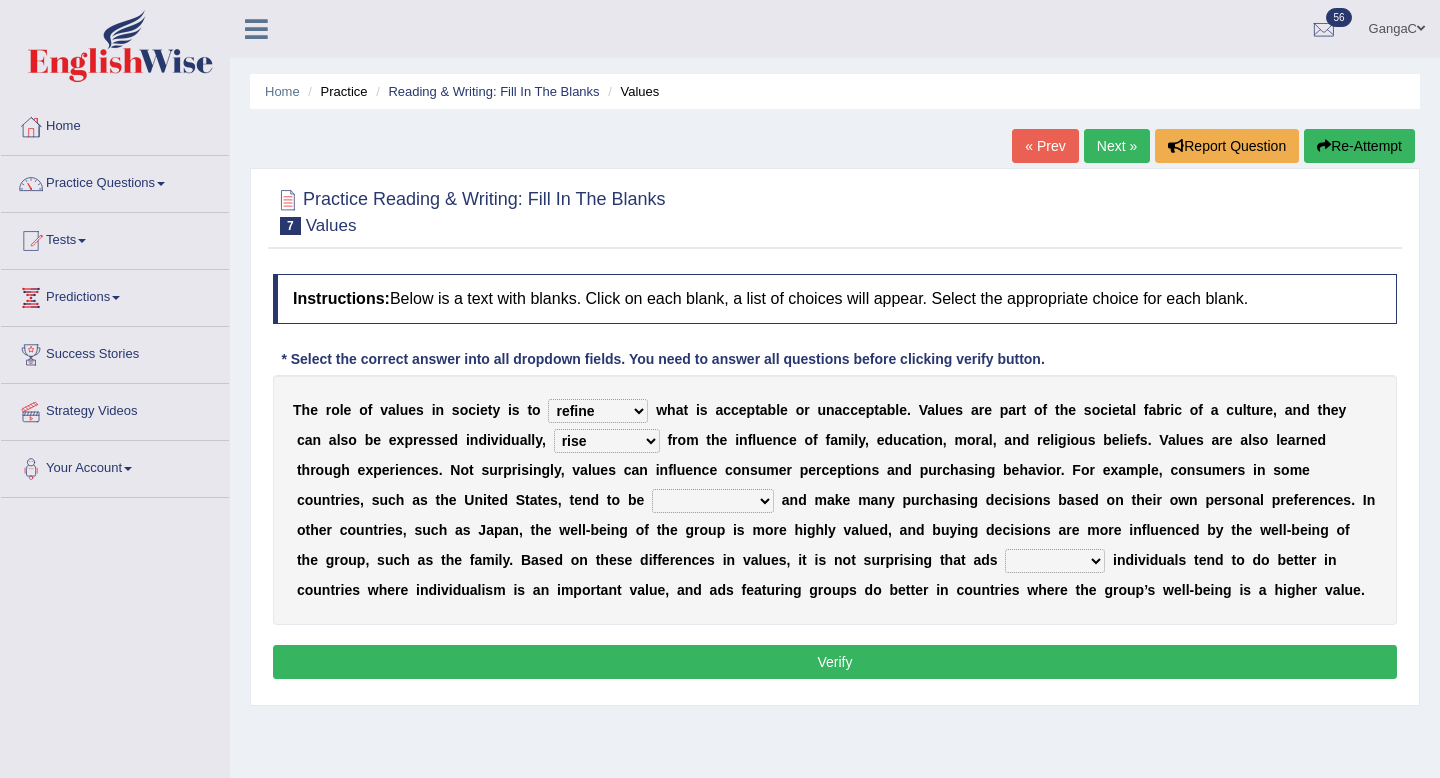 click on "moralistic ritualistic linguistic individualistic" at bounding box center [713, 501] 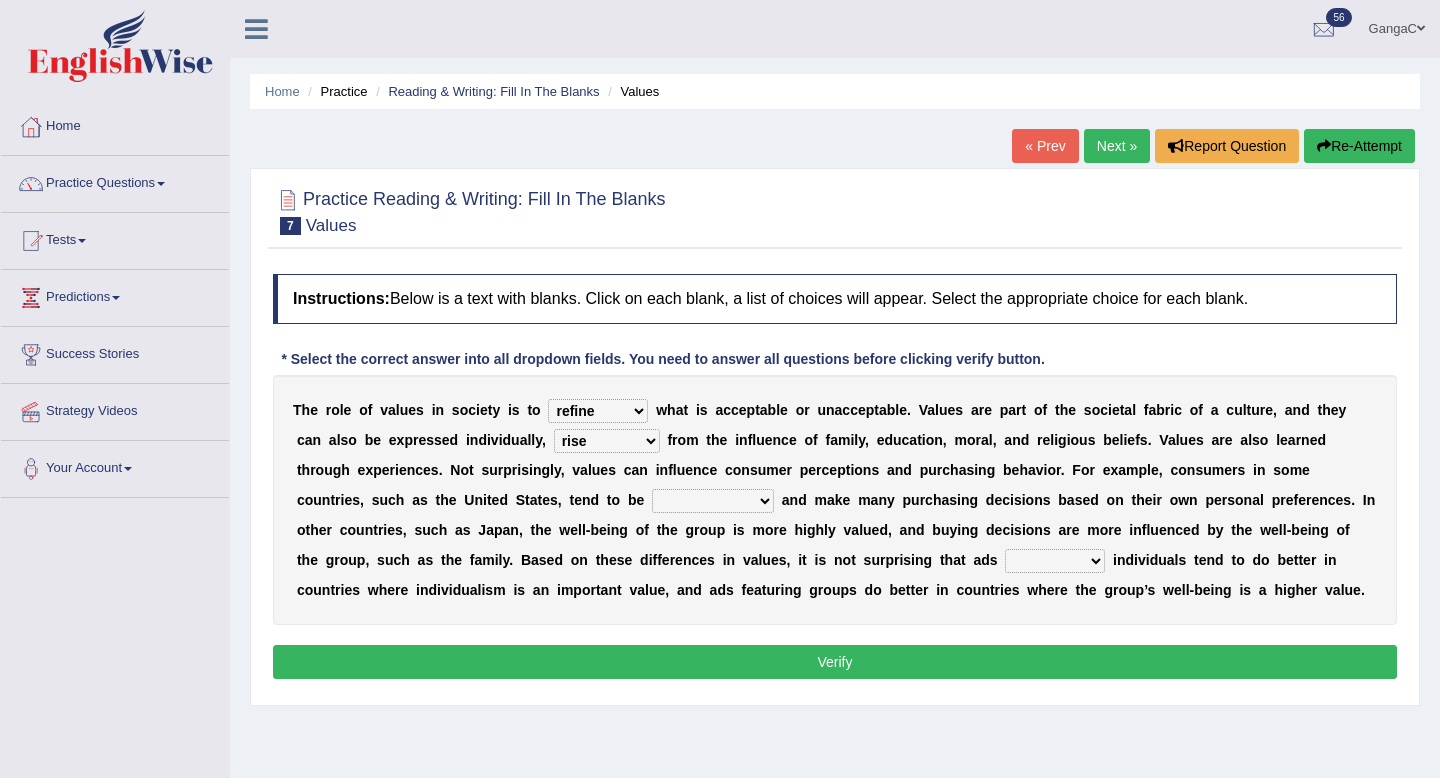 select on "individualistic" 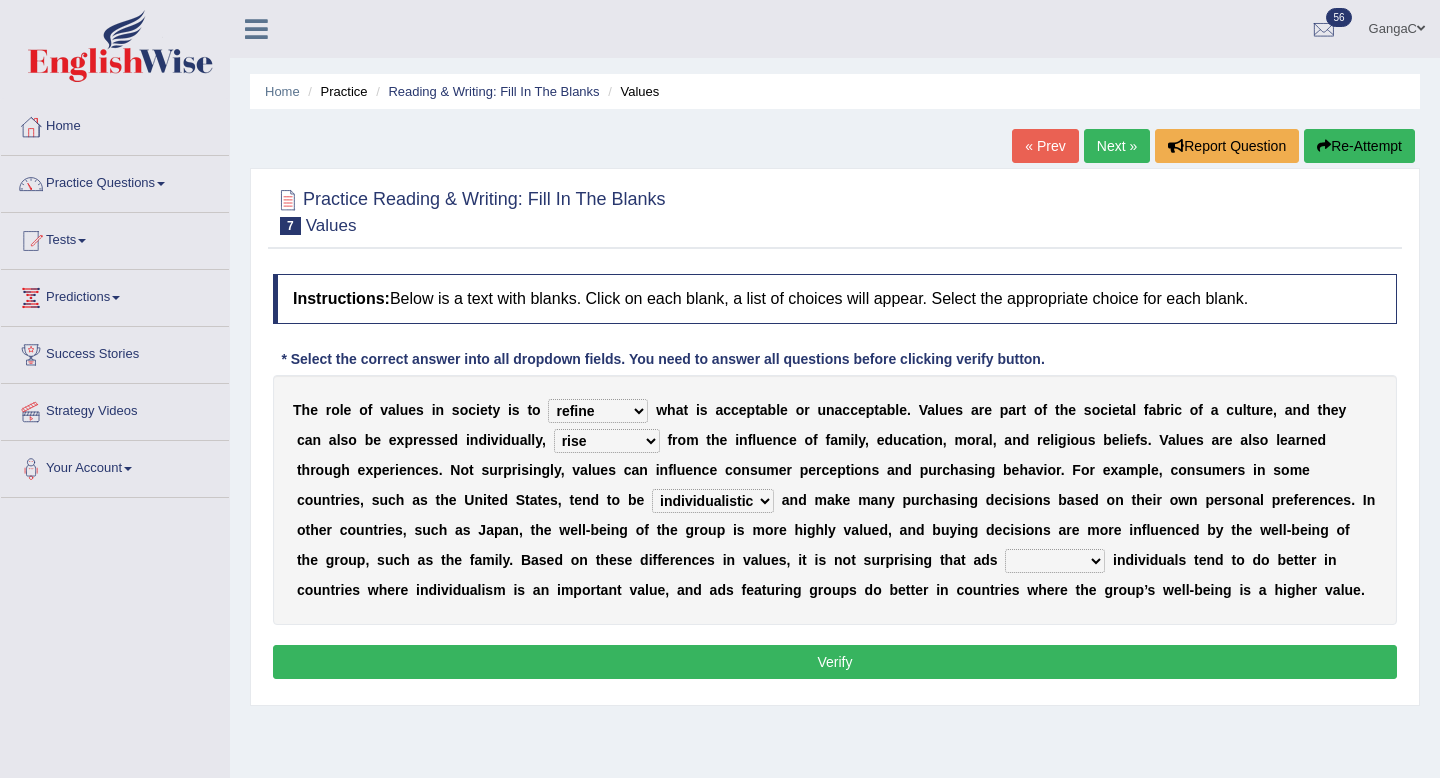 click on "venturing capturing suturing featuring" at bounding box center (1055, 561) 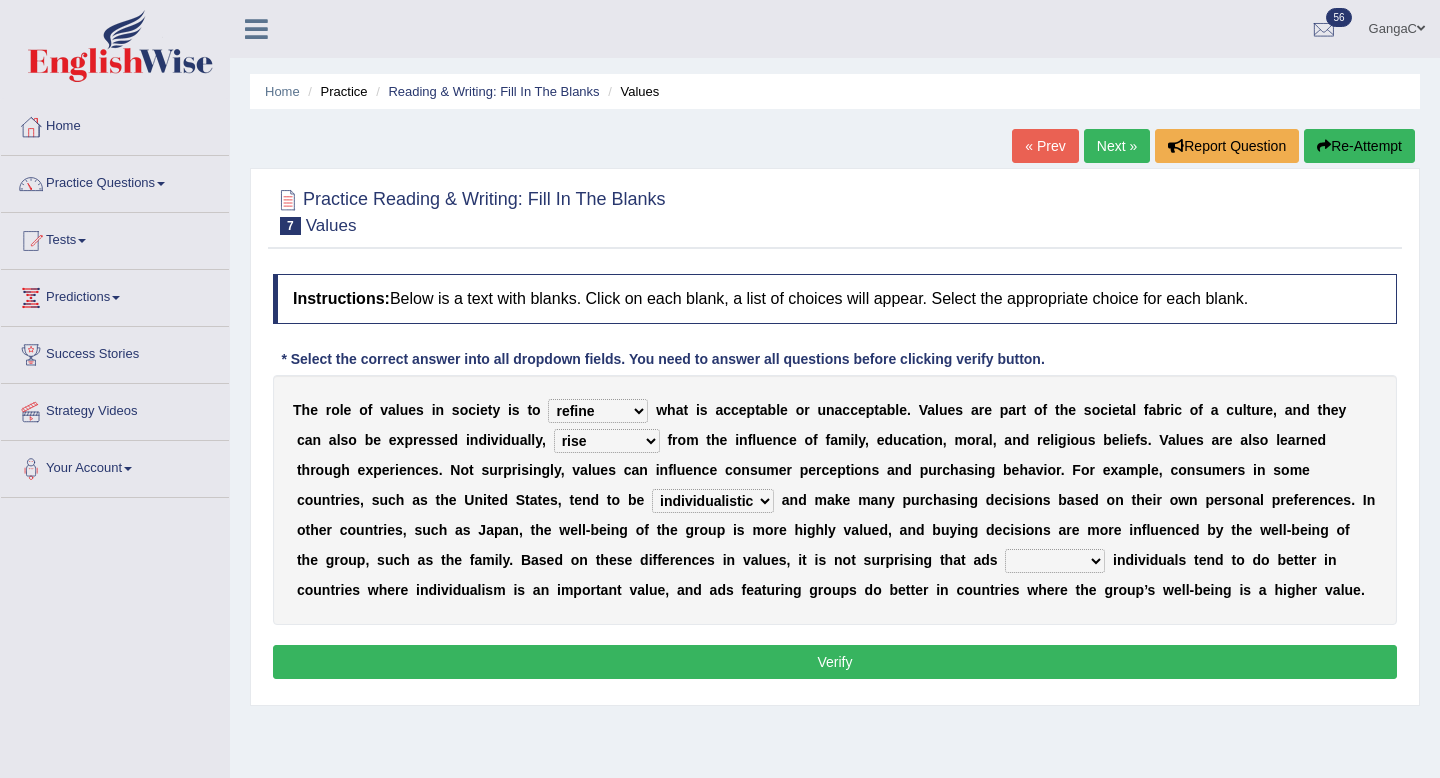 select on "featuring" 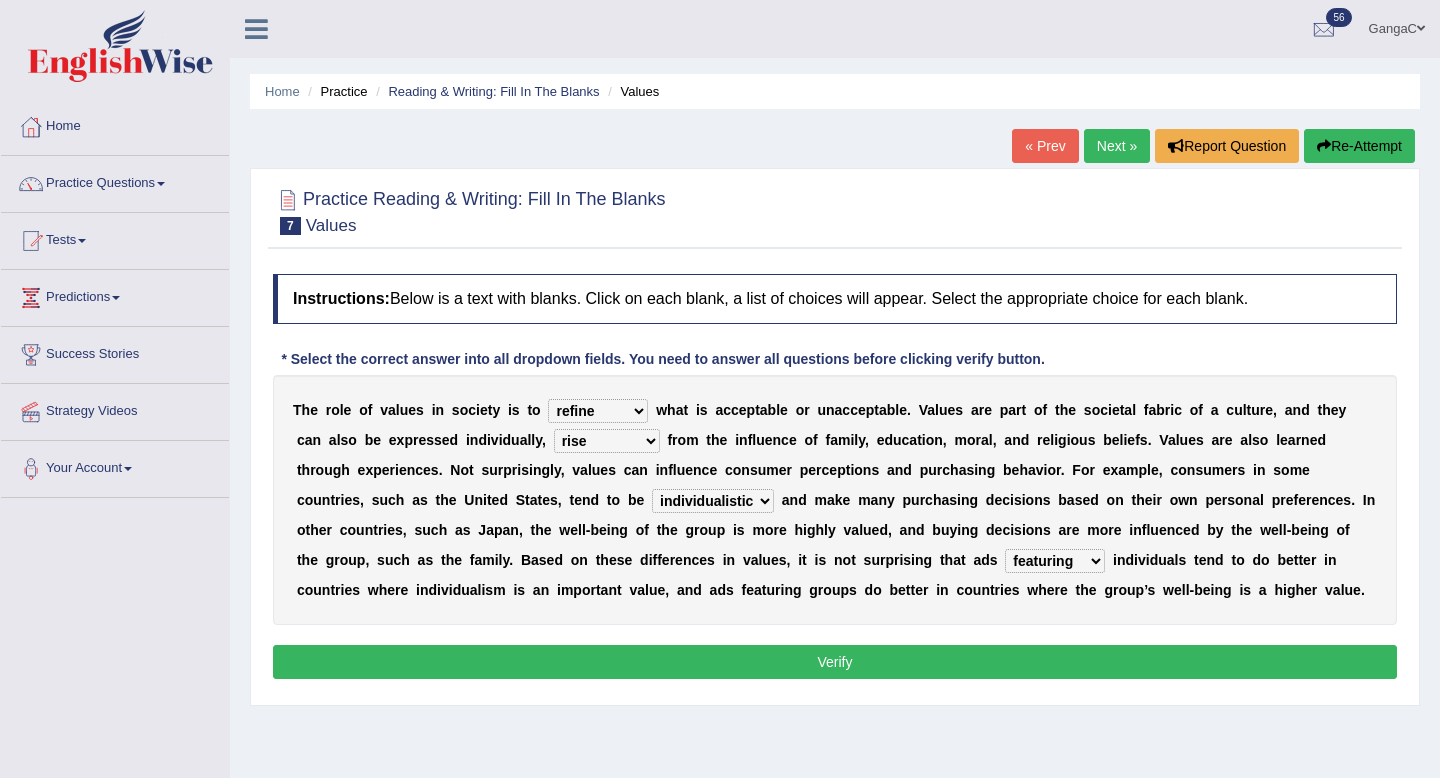 click on "Verify" at bounding box center [835, 662] 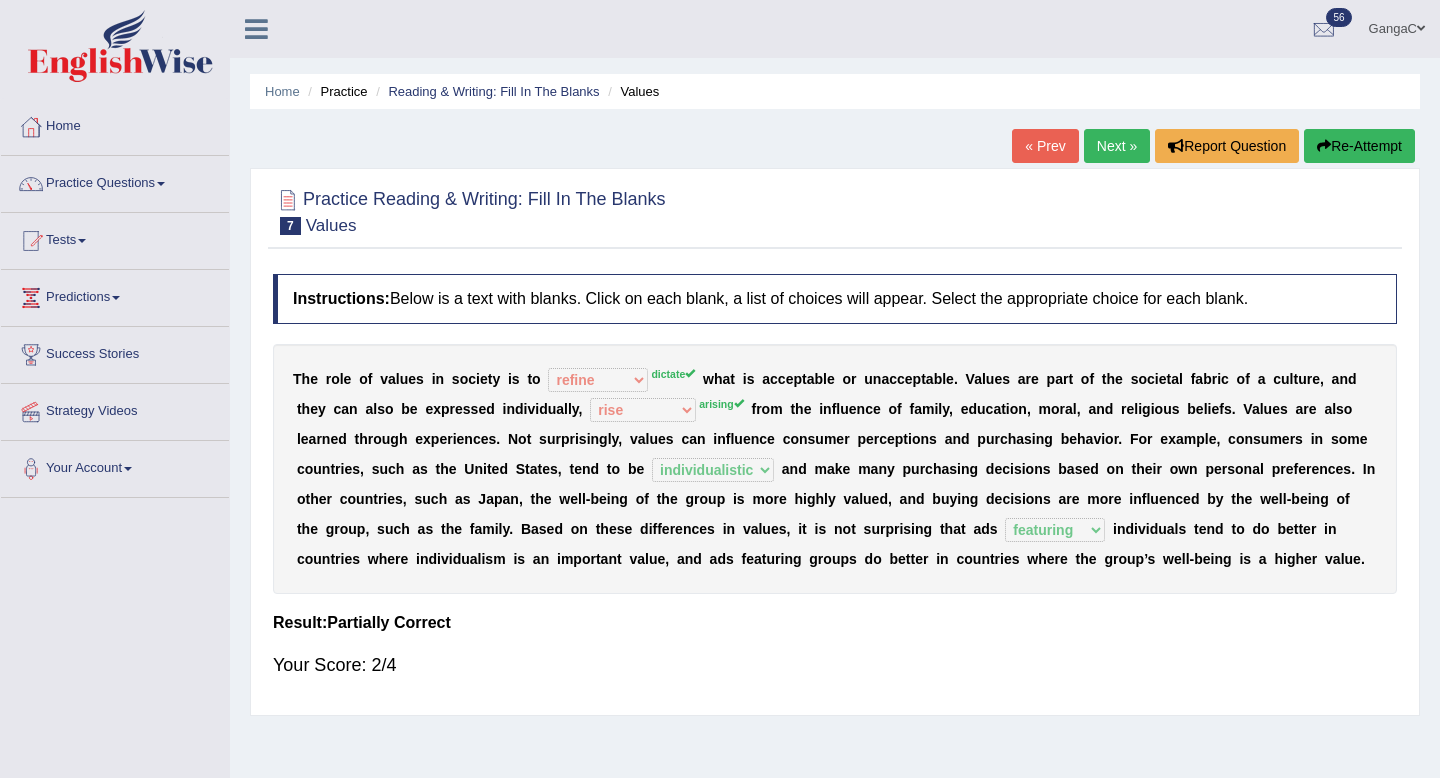 click on "Next »" at bounding box center [1117, 146] 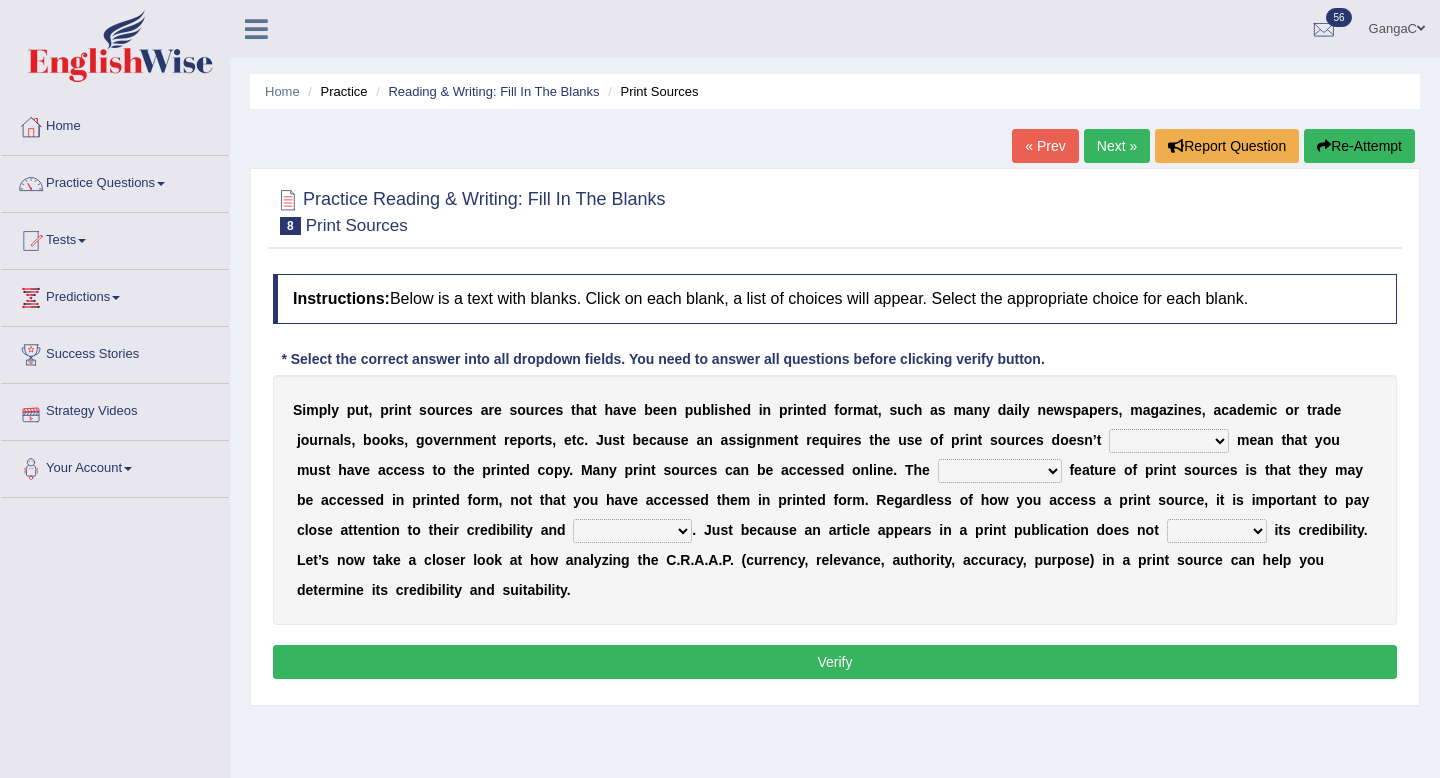 scroll, scrollTop: 0, scrollLeft: 0, axis: both 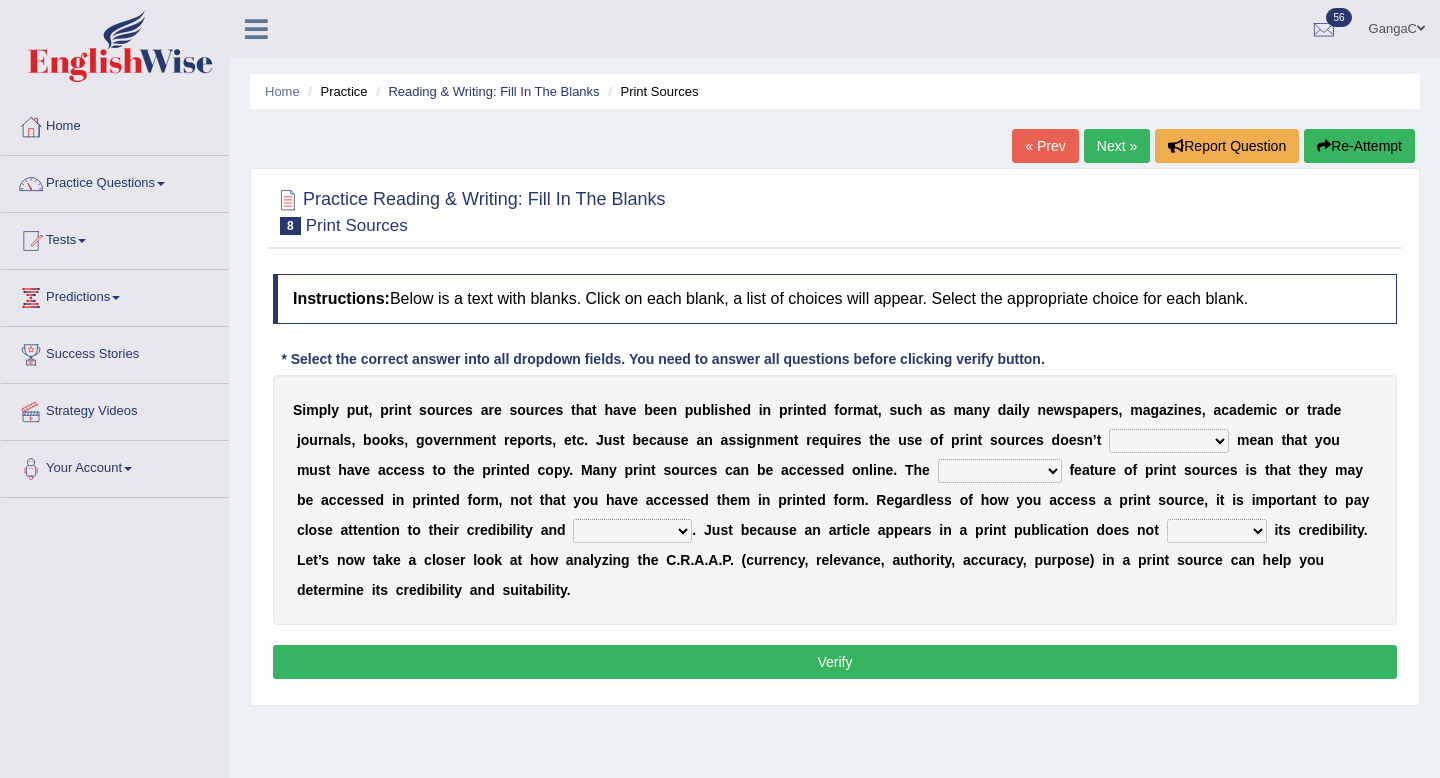click on "S i m p l y    p u t ,    p r i n t    s o u r c e s    a r e    s o u r c e s    t h a t    h a v e    b e e n    p u b l i s h e d    i n    p r i n t e d    f o r m a t ,    s u c h    a s    m a n y    d a i l y    n e w s p a p e r s ,    m a g a z i n e s ,    a c a d e m i c    o r    t r a d e    j o u r n a l s ,    b o o k s ,    g o v e r n m e n t    r e p o r t s ,    e t c .    J u s t    b e c a u s e    a n    a s s i g n m e n t    r e q u i r e s    t h e    u s e    o f    p r i n t    s o u r c e s    d o e s n ’ t    necessarily aggressively momentously indecisively    m e a n    t h a t    y o u    m u s t    h a v e    a c c e s s    t o    t h e    p r i n t e d    c o p y .    M a n y    p r i n t    s o u r c e s    c a n    b e    a c c e s s e d    o n l i n e .    T h e    brainwashing distinguishing refurbishing establishing    f e a t u r e    o f    p r i n t    s o u r c e s    i s    t h a t    t h e y    m a" at bounding box center [835, 500] 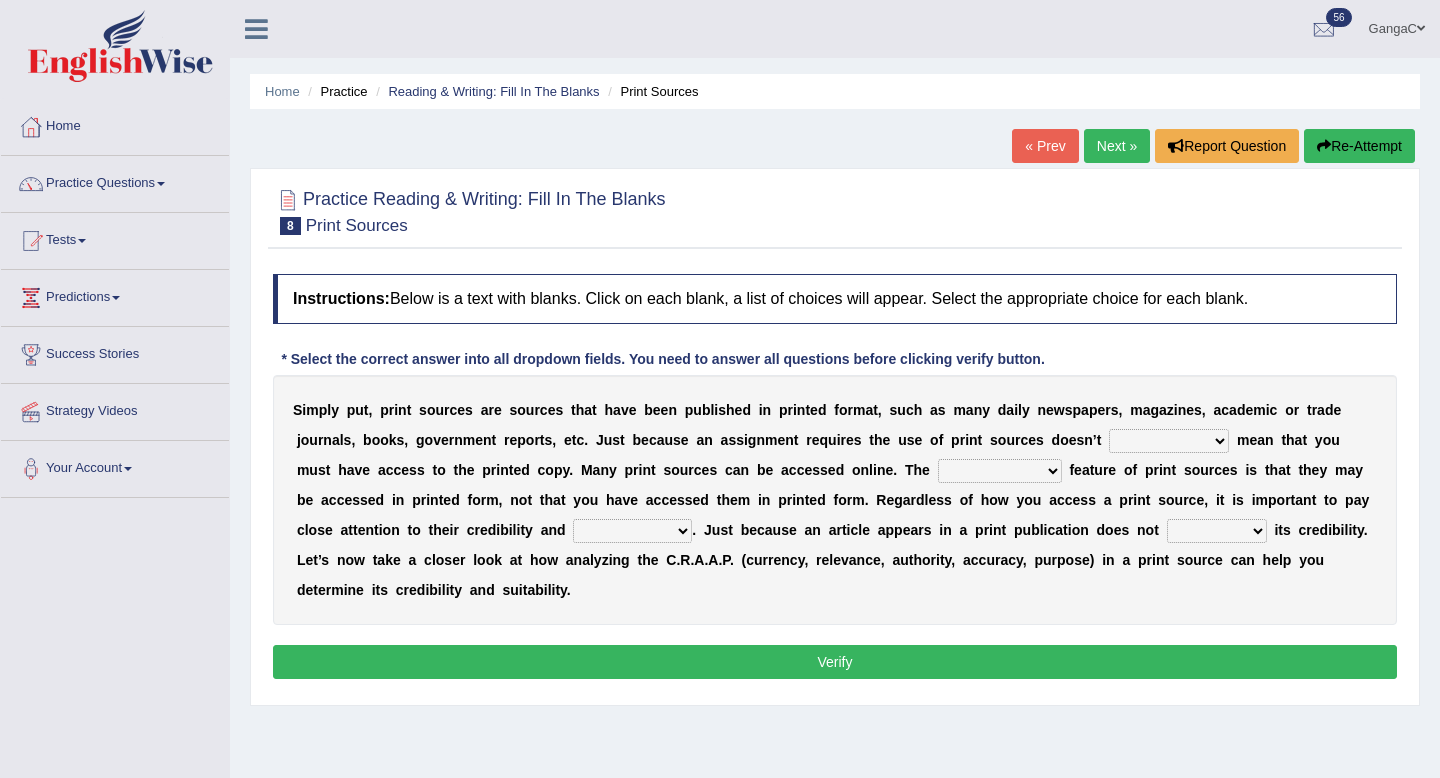 click on "necessarily aggressively momentously indecisively" at bounding box center [1169, 441] 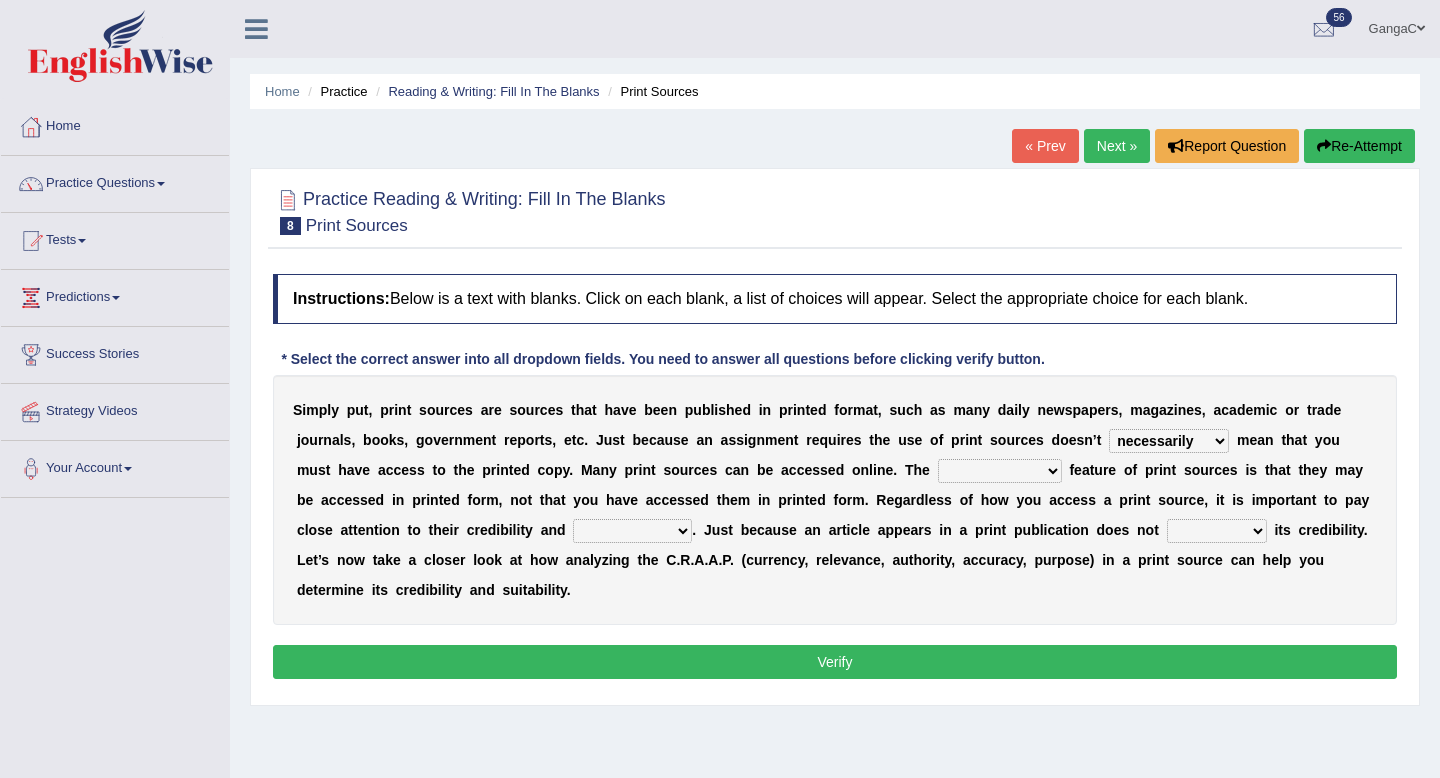 click on "brainwashing distinguishing refurbishing establishing" at bounding box center (1000, 471) 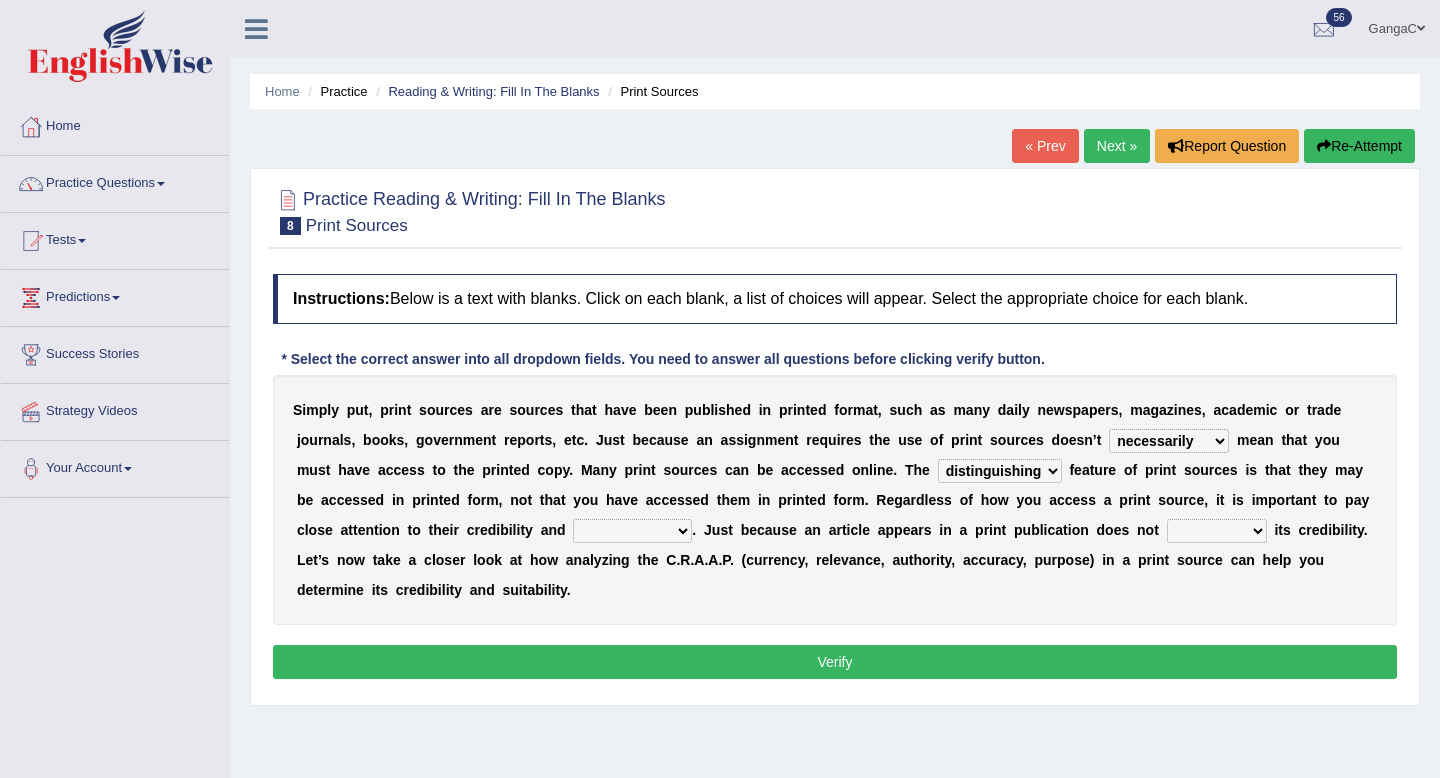 click on "compatibility conductibility susceptibility reliability" at bounding box center (632, 531) 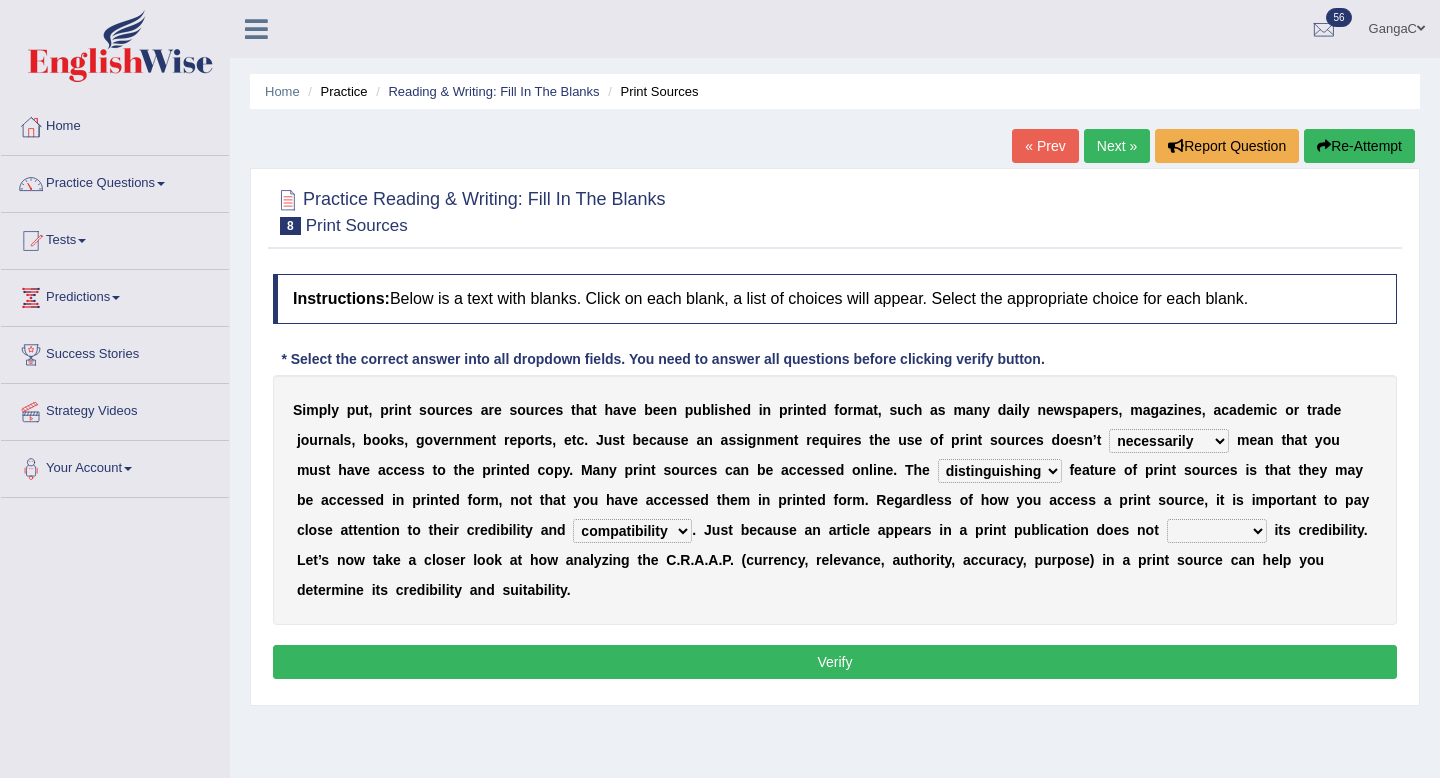 click on "compatibility conductibility susceptibility reliability" at bounding box center [632, 531] 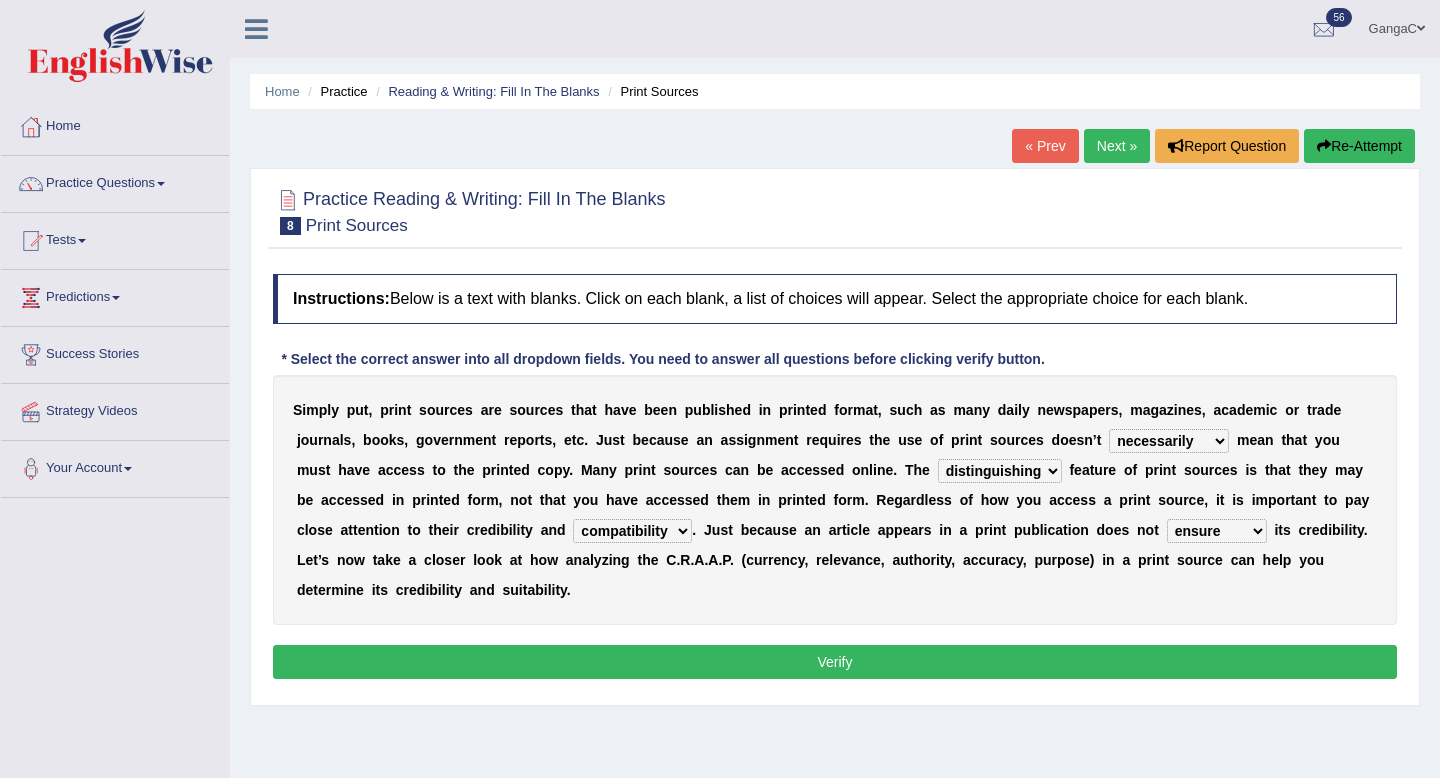 click on "Verify" at bounding box center (835, 662) 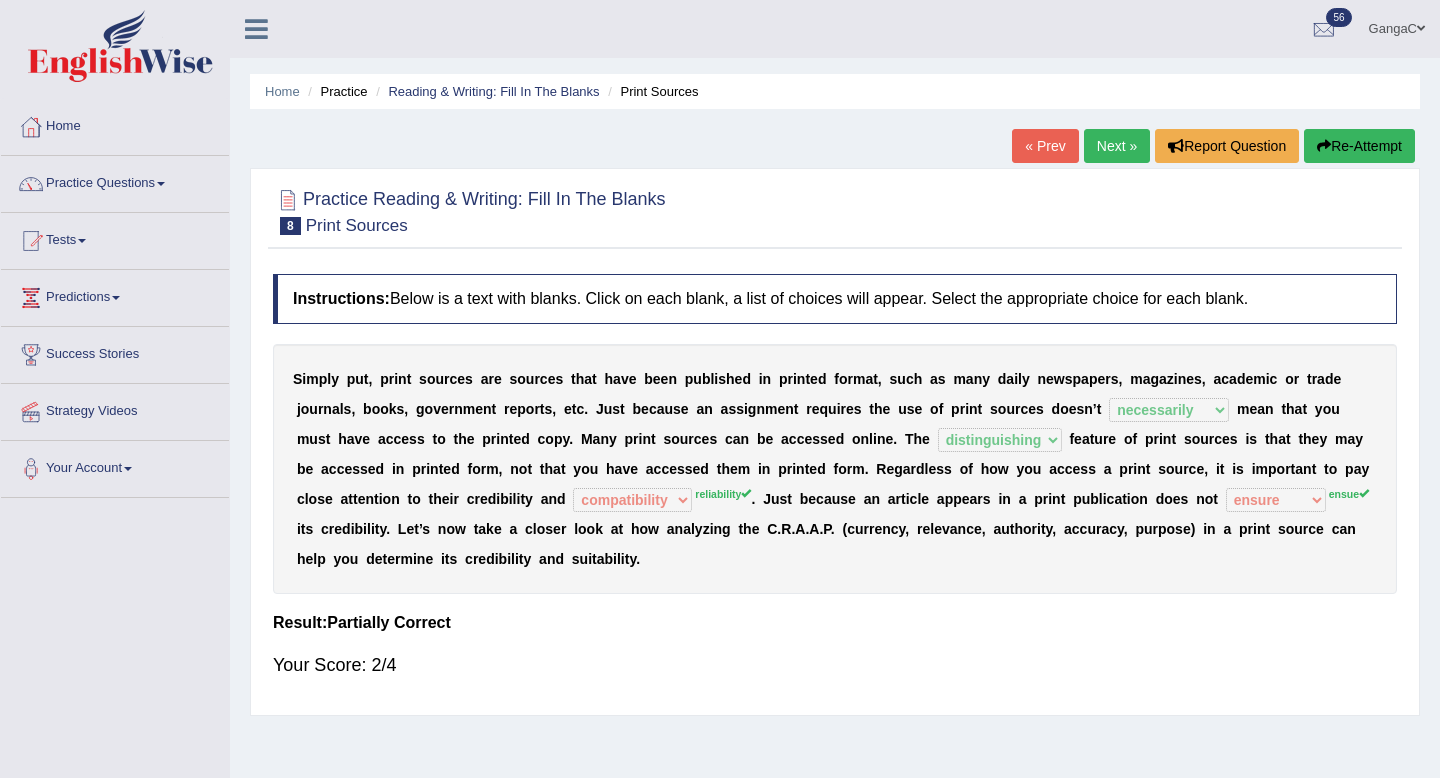 click on "Next »" at bounding box center (1117, 146) 